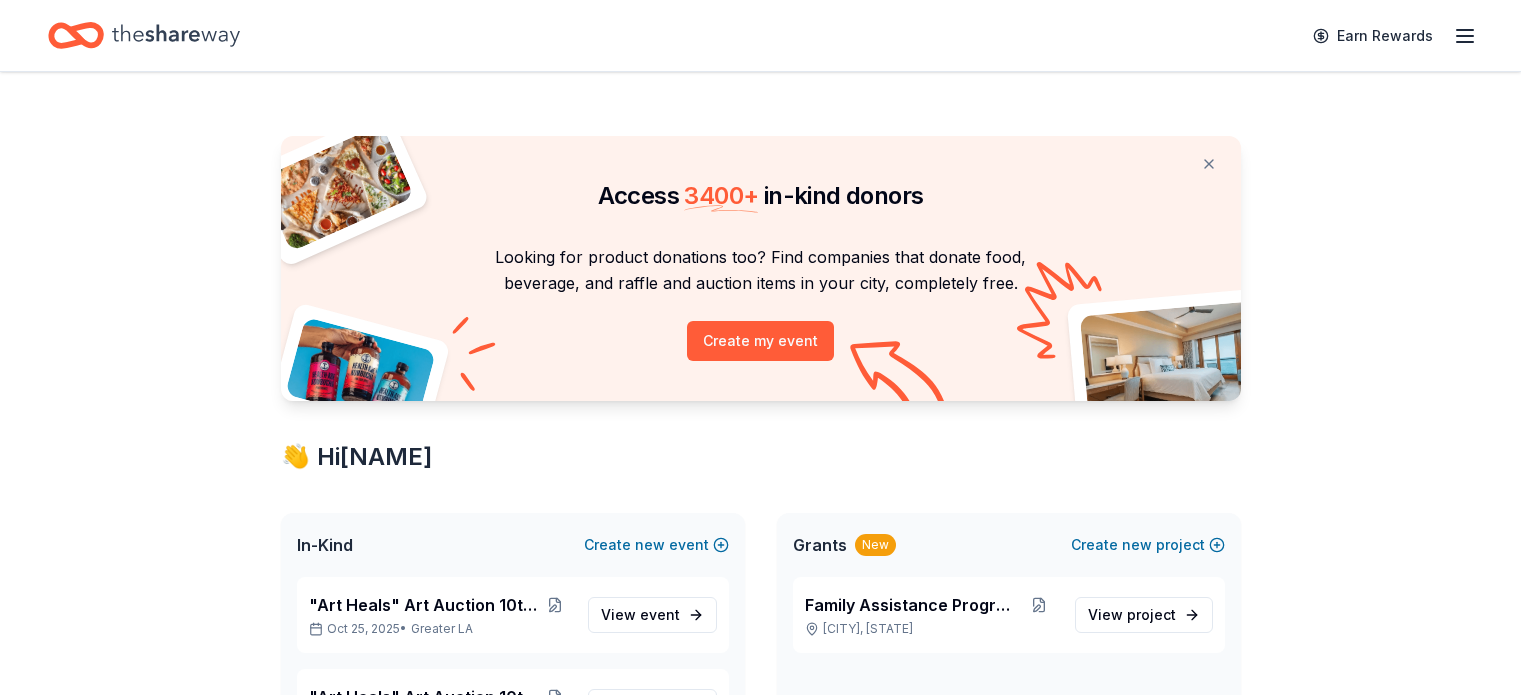 scroll, scrollTop: 0, scrollLeft: 0, axis: both 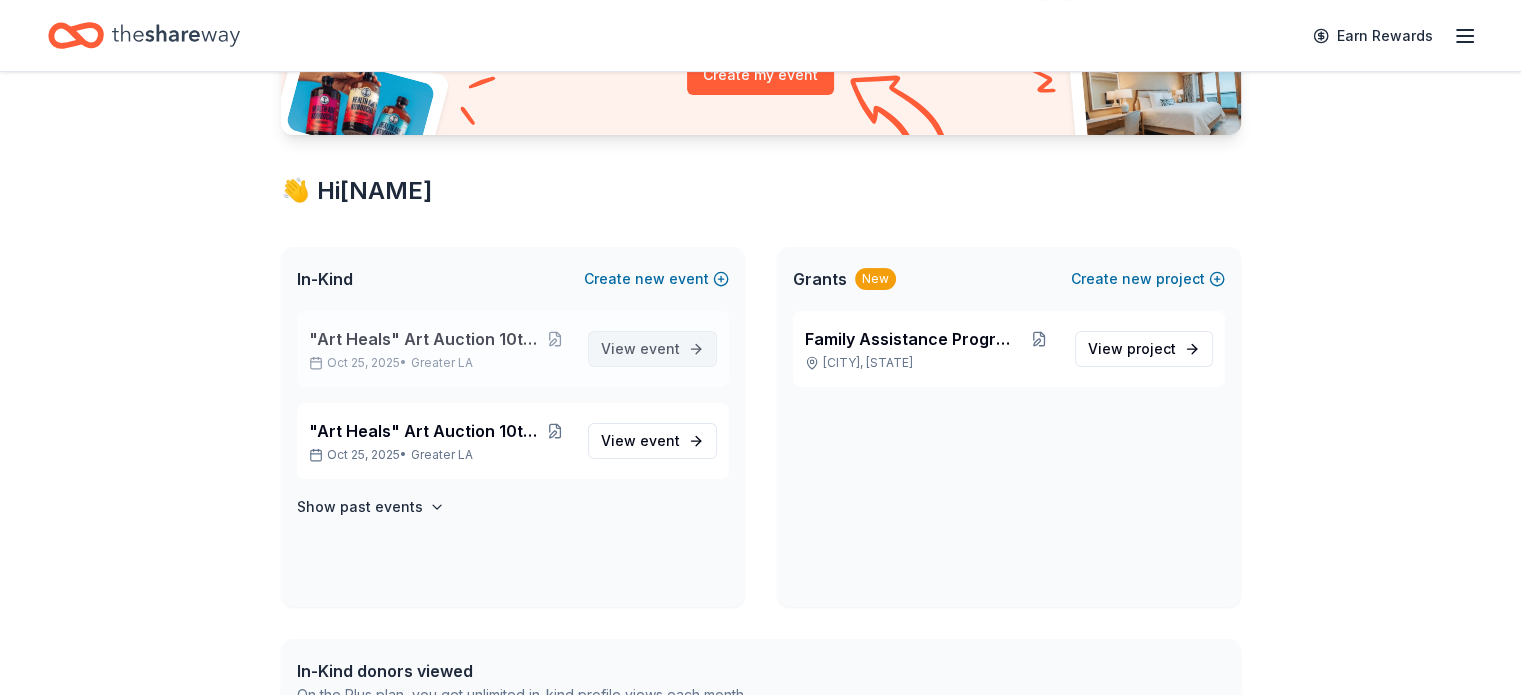 click on "event" at bounding box center (660, 348) 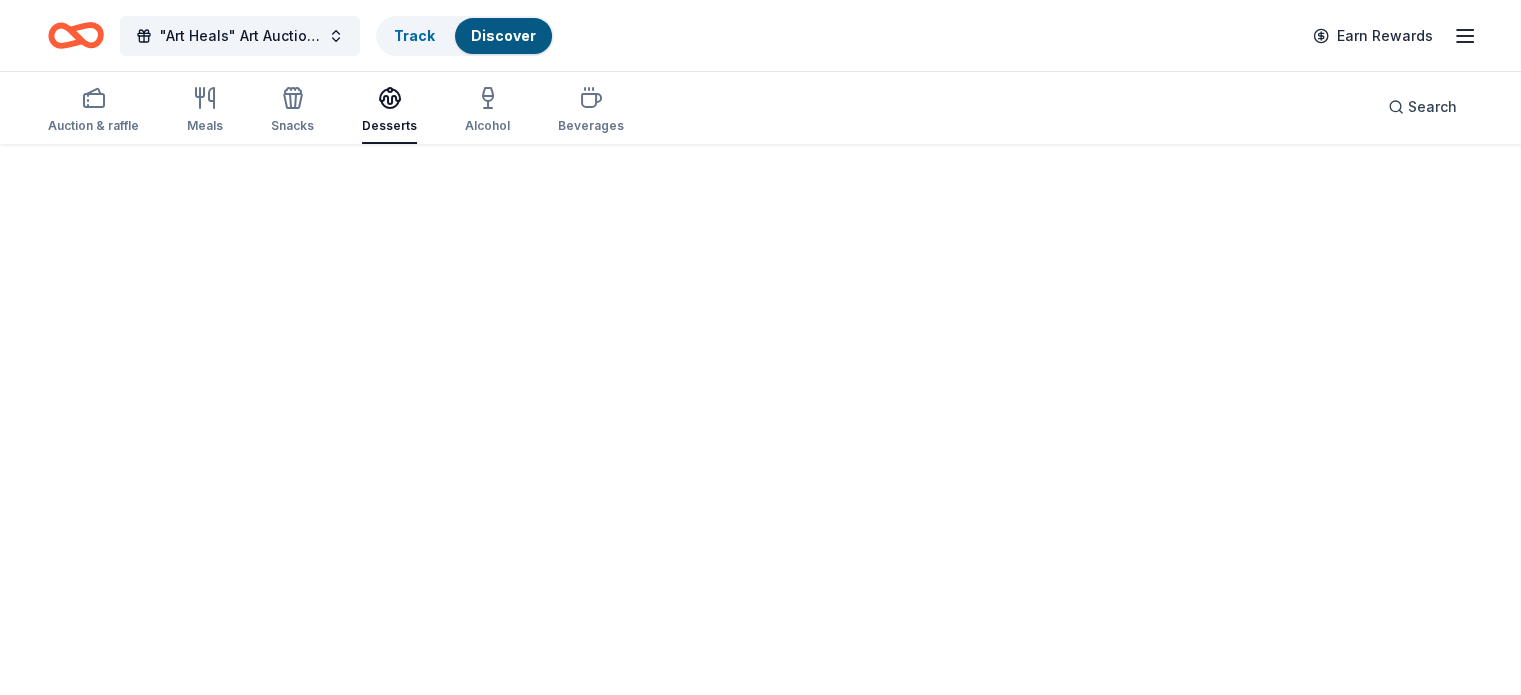 scroll, scrollTop: 0, scrollLeft: 0, axis: both 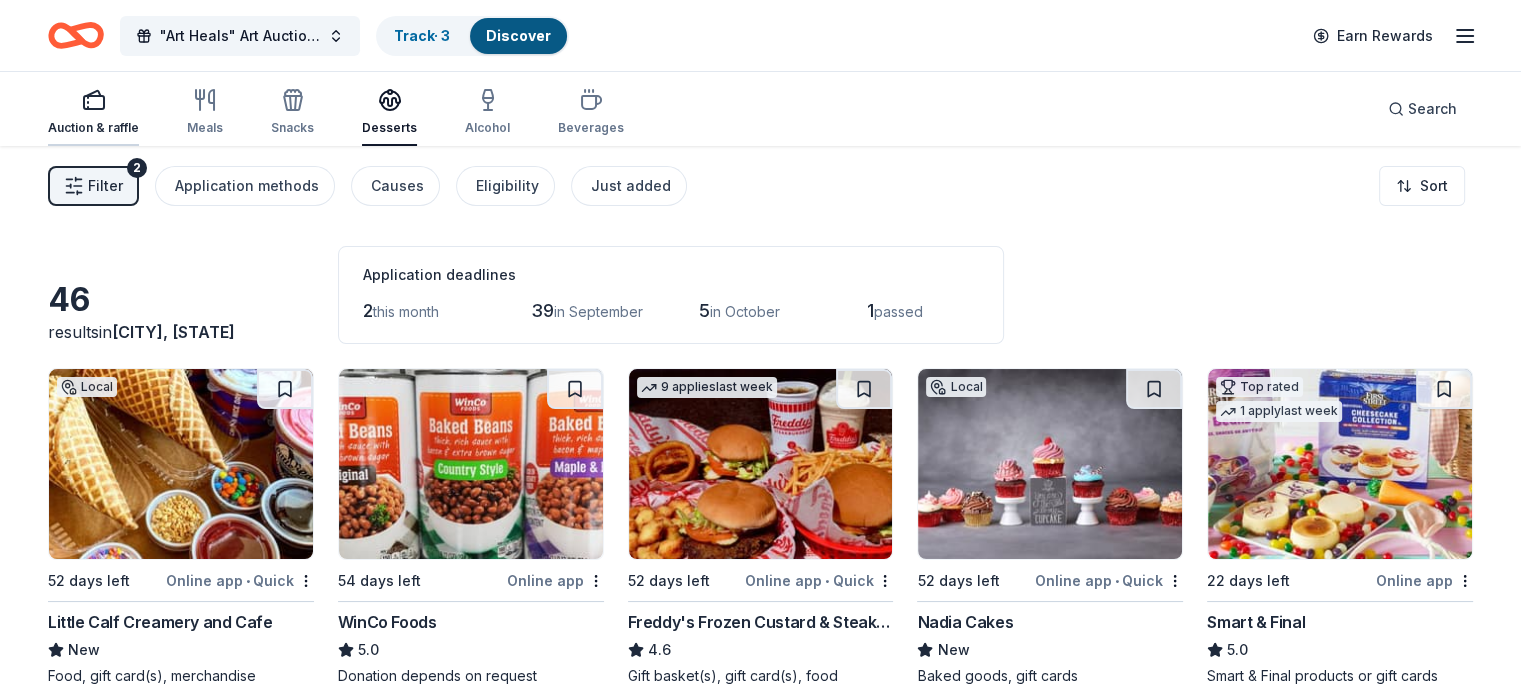 click at bounding box center (93, 100) 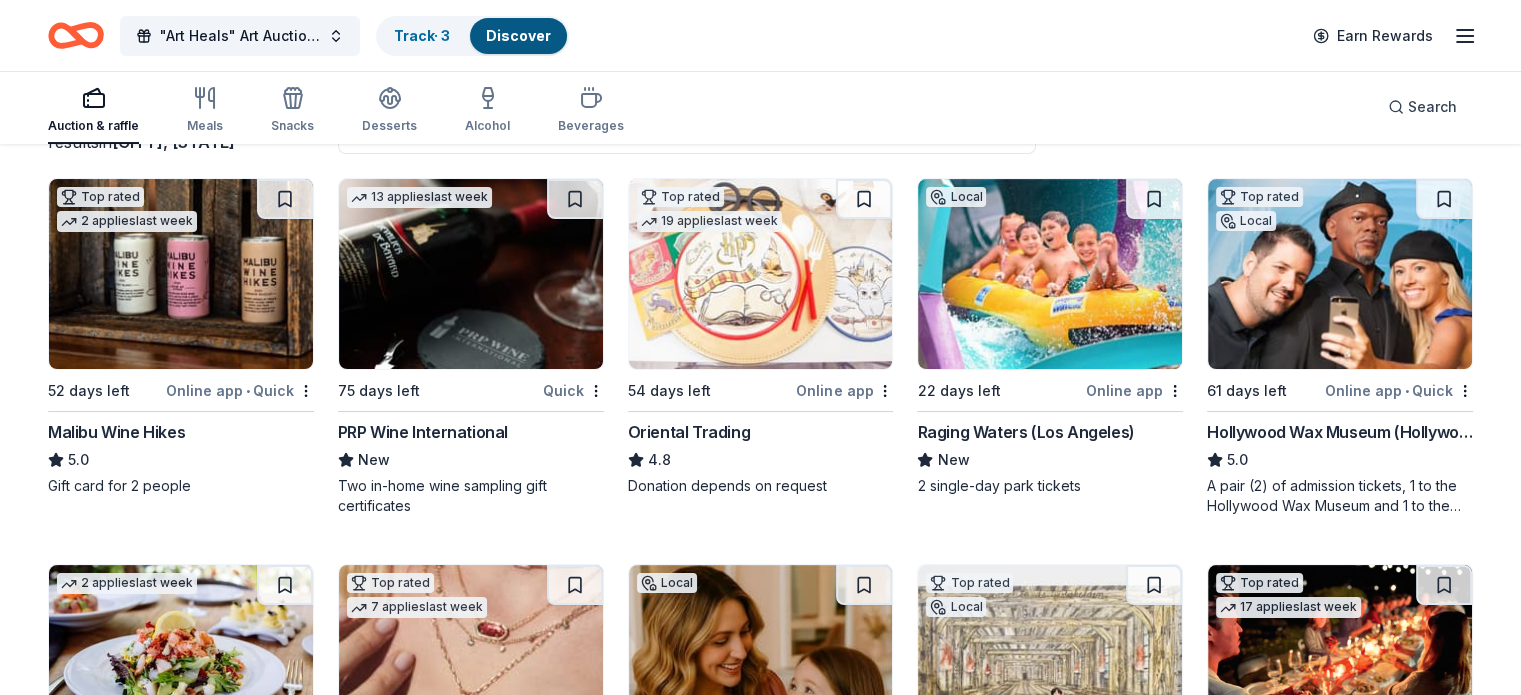 scroll, scrollTop: 200, scrollLeft: 0, axis: vertical 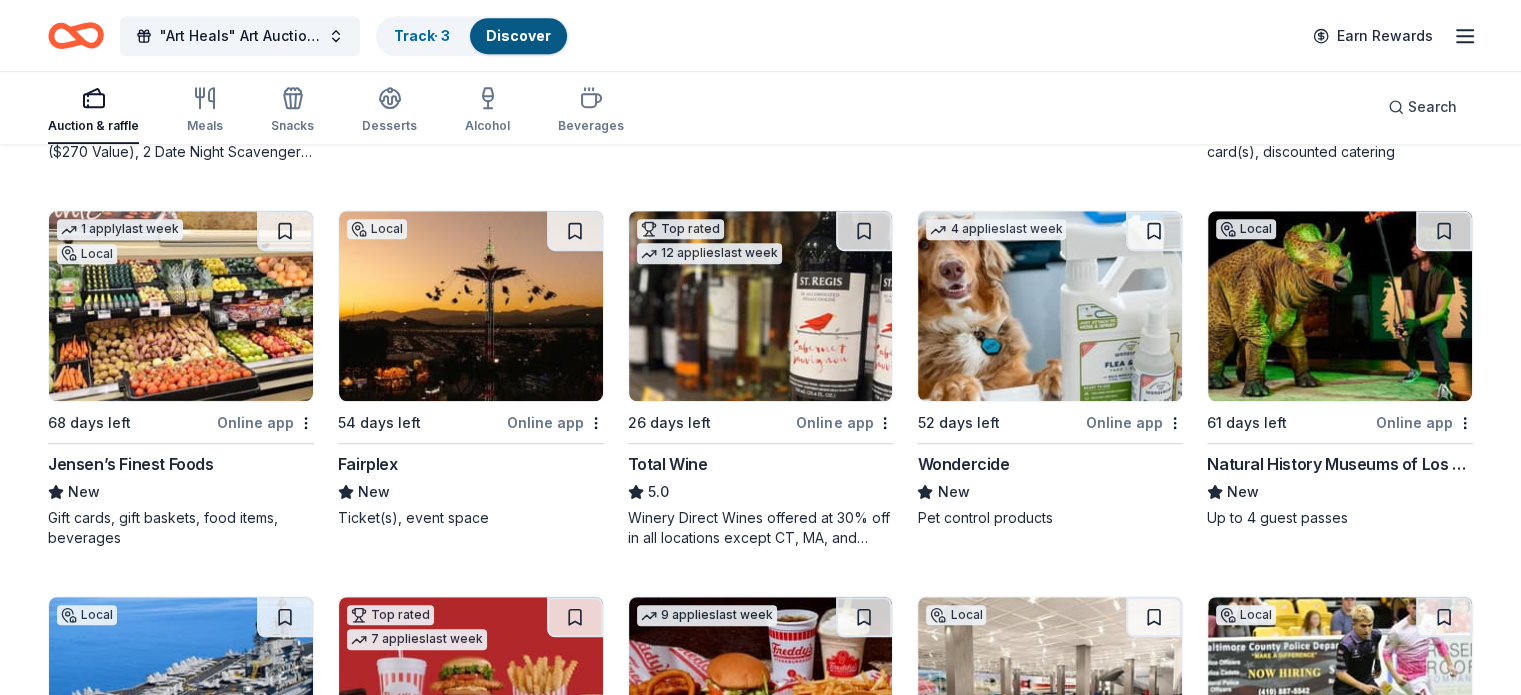 click at bounding box center (471, 306) 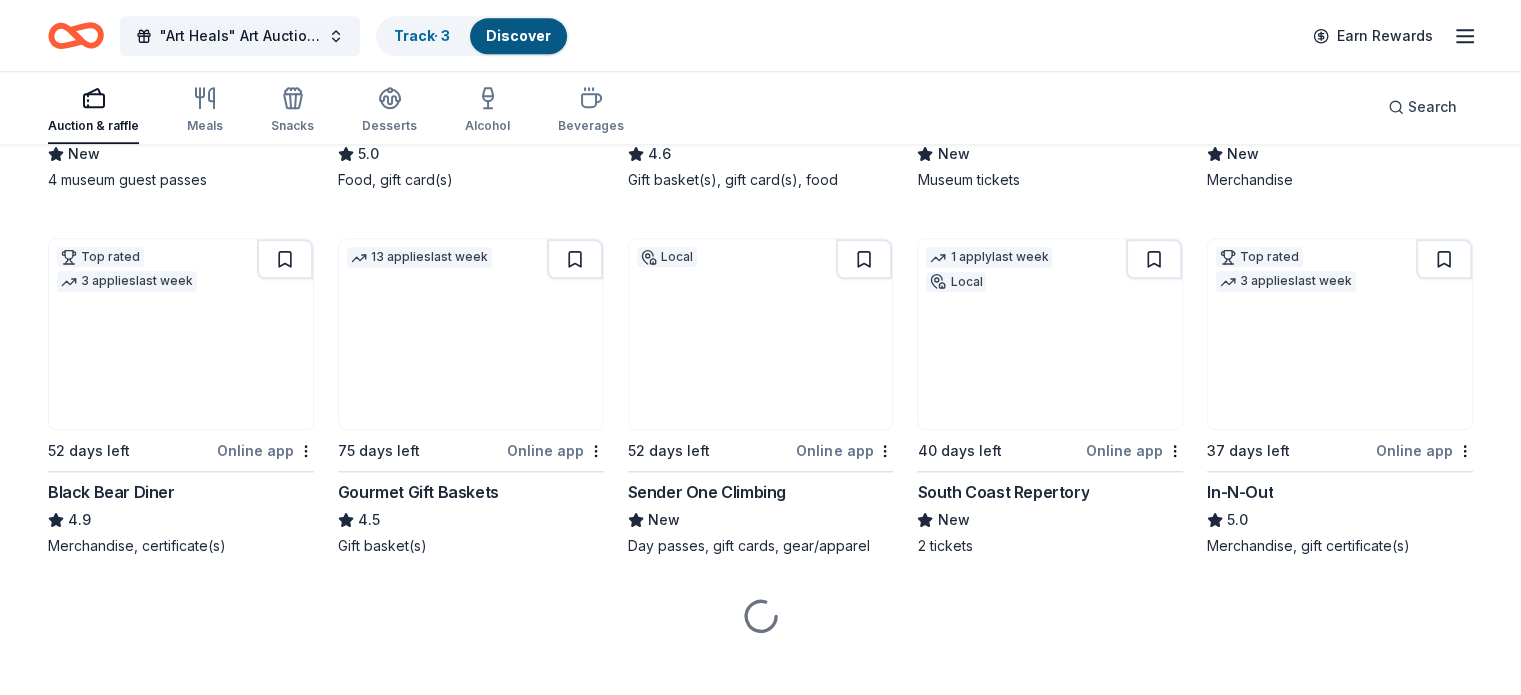 scroll, scrollTop: 2042, scrollLeft: 0, axis: vertical 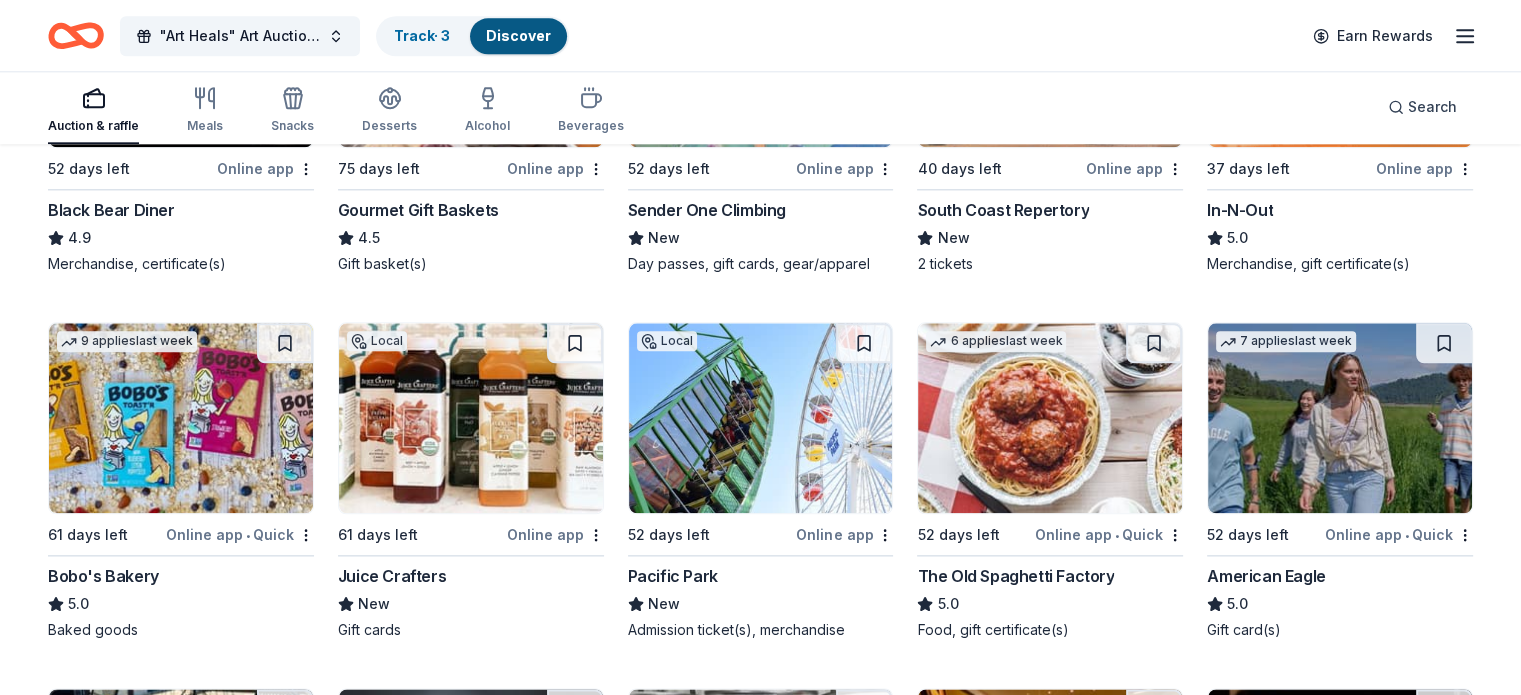 click at bounding box center [761, 418] 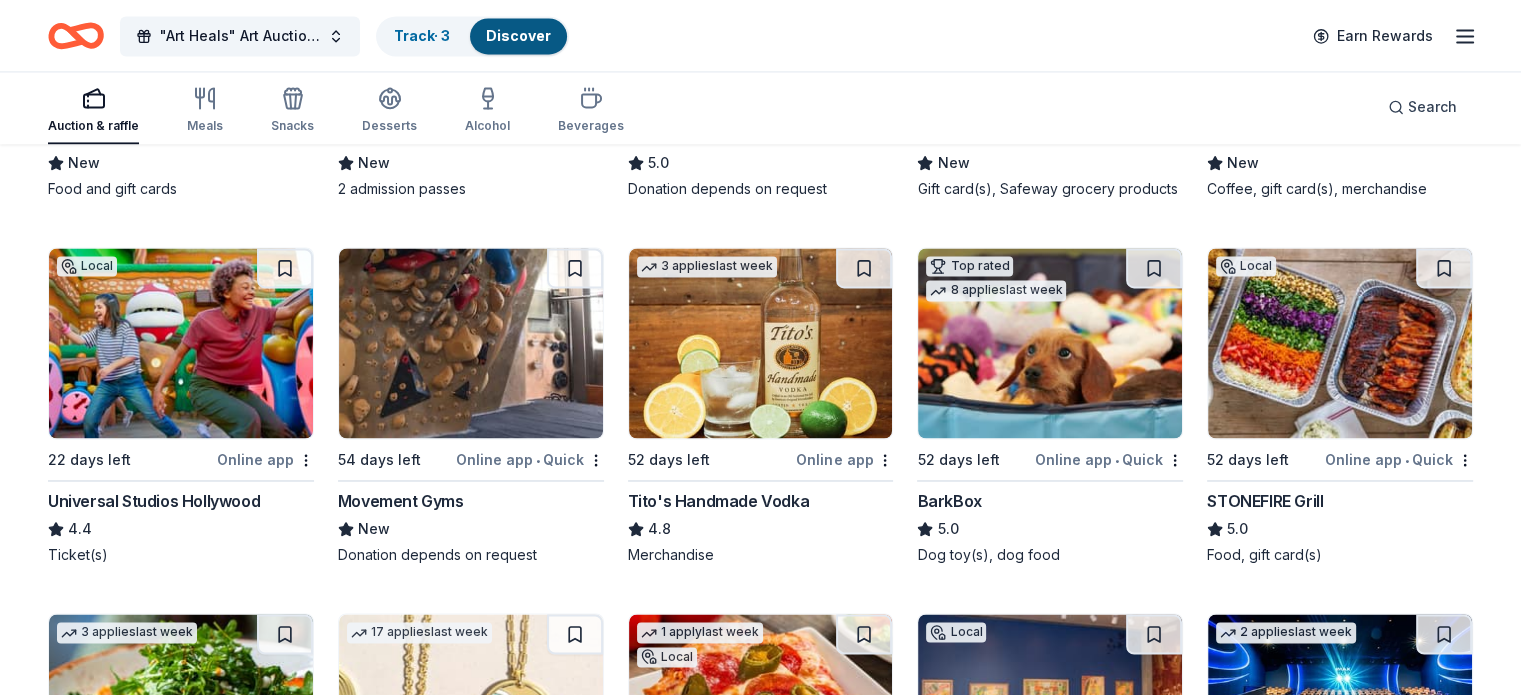 scroll, scrollTop: 3059, scrollLeft: 0, axis: vertical 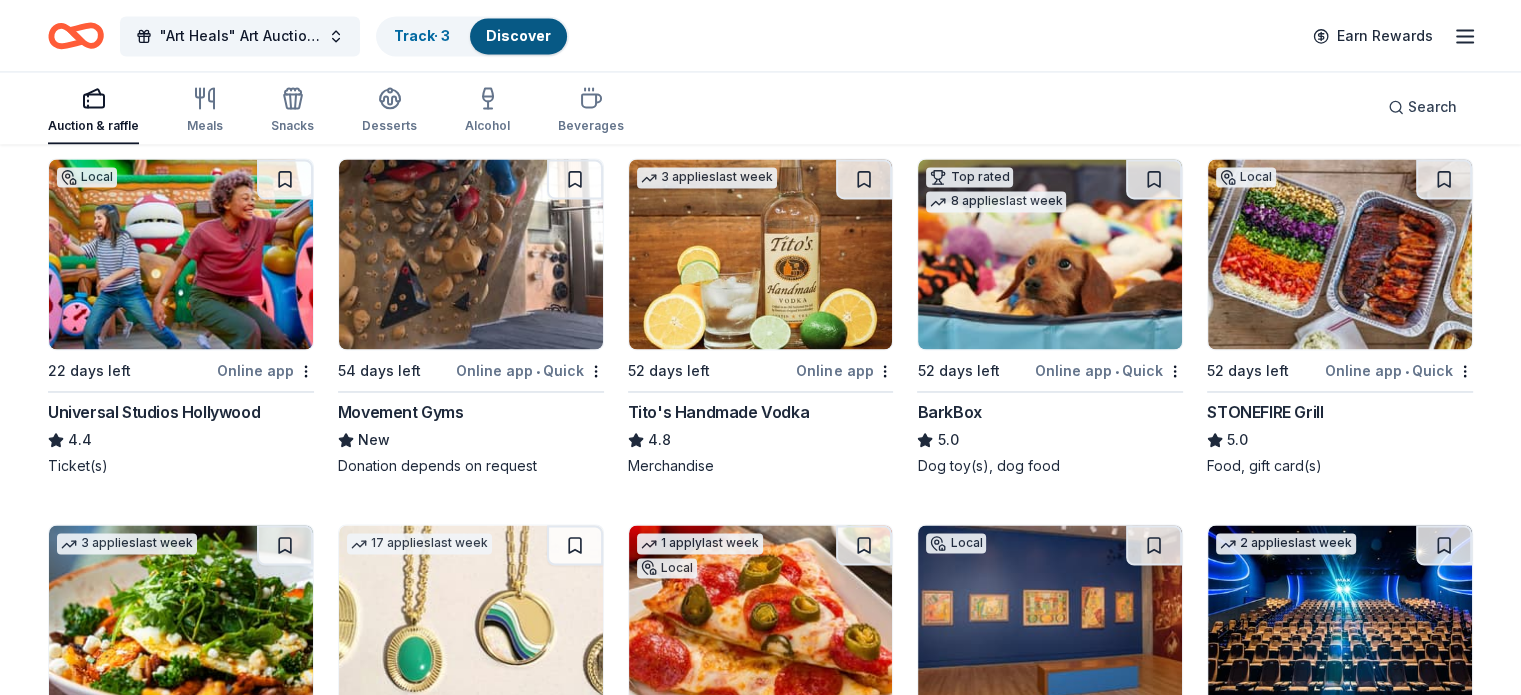 click at bounding box center (1340, 254) 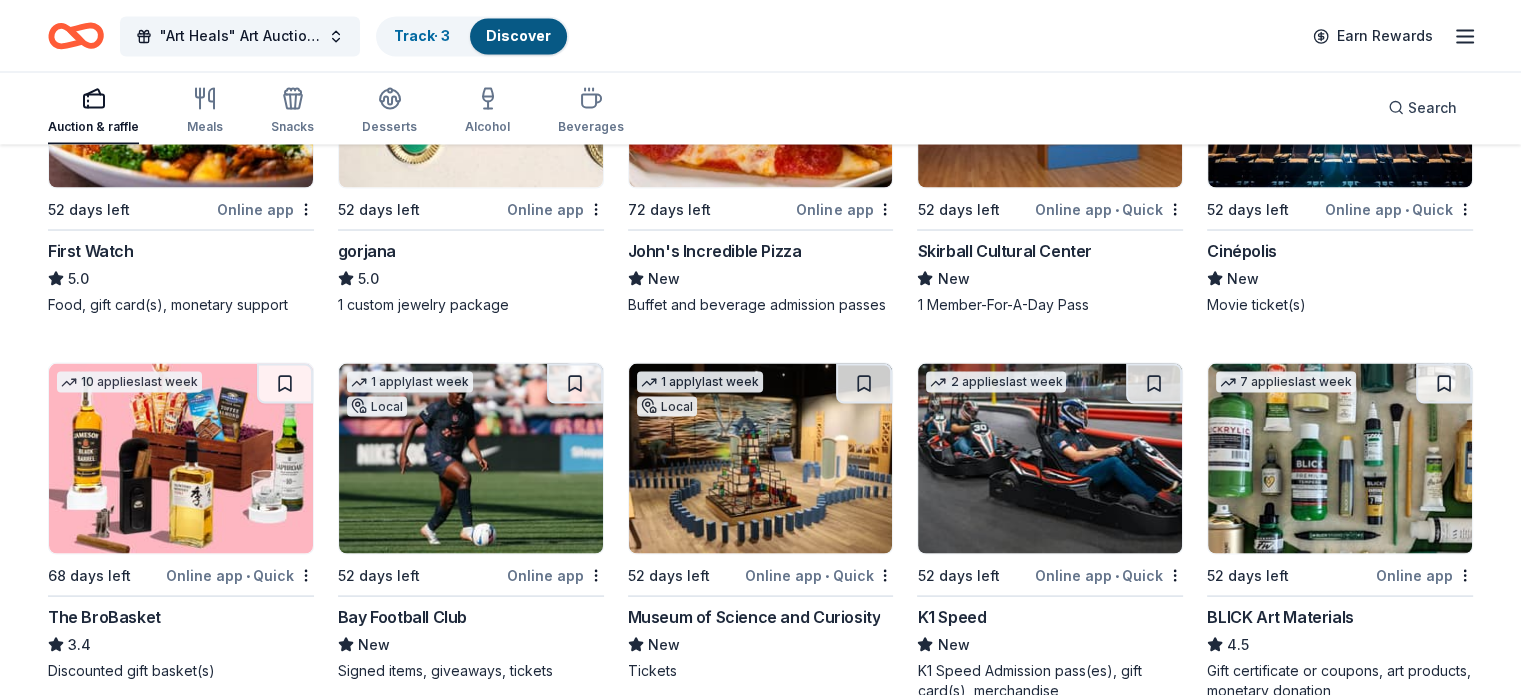 scroll, scrollTop: 3752, scrollLeft: 0, axis: vertical 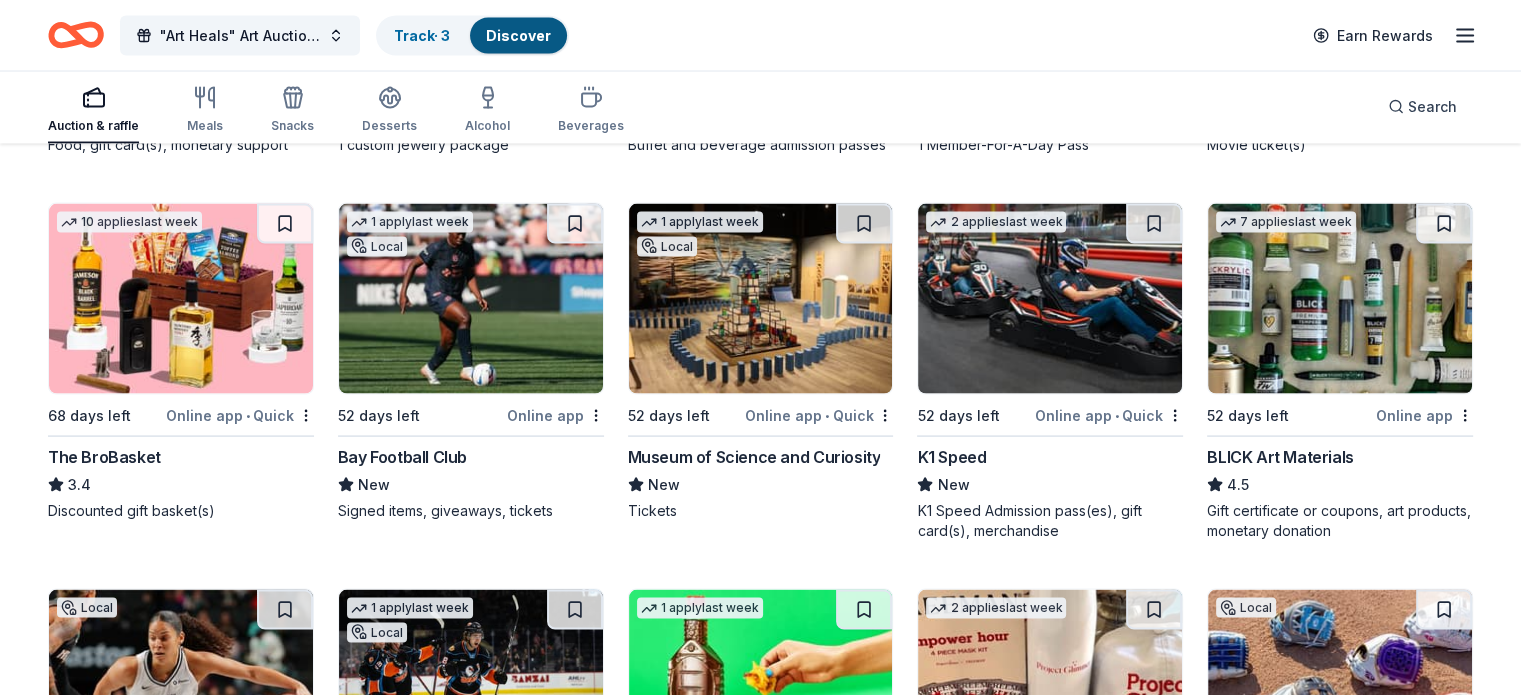 click at bounding box center [1340, 299] 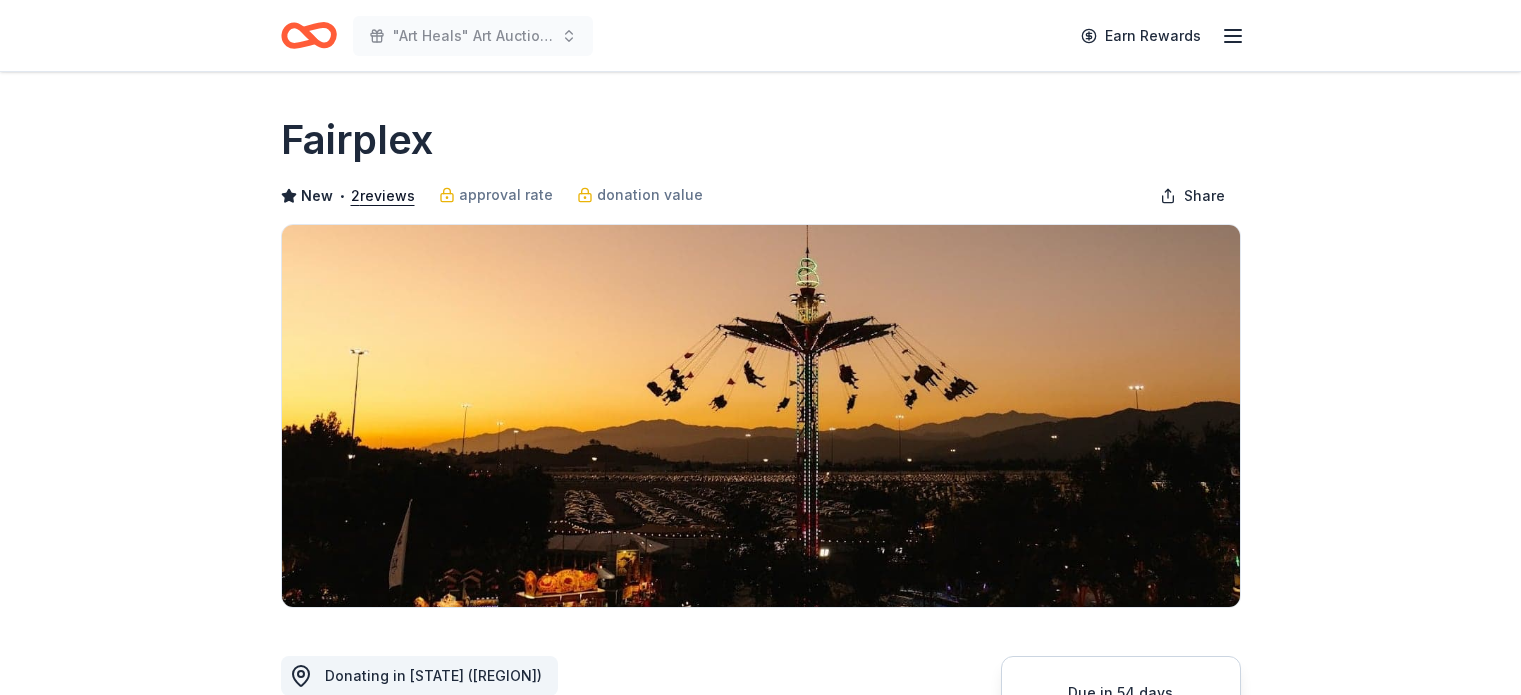 scroll, scrollTop: 0, scrollLeft: 0, axis: both 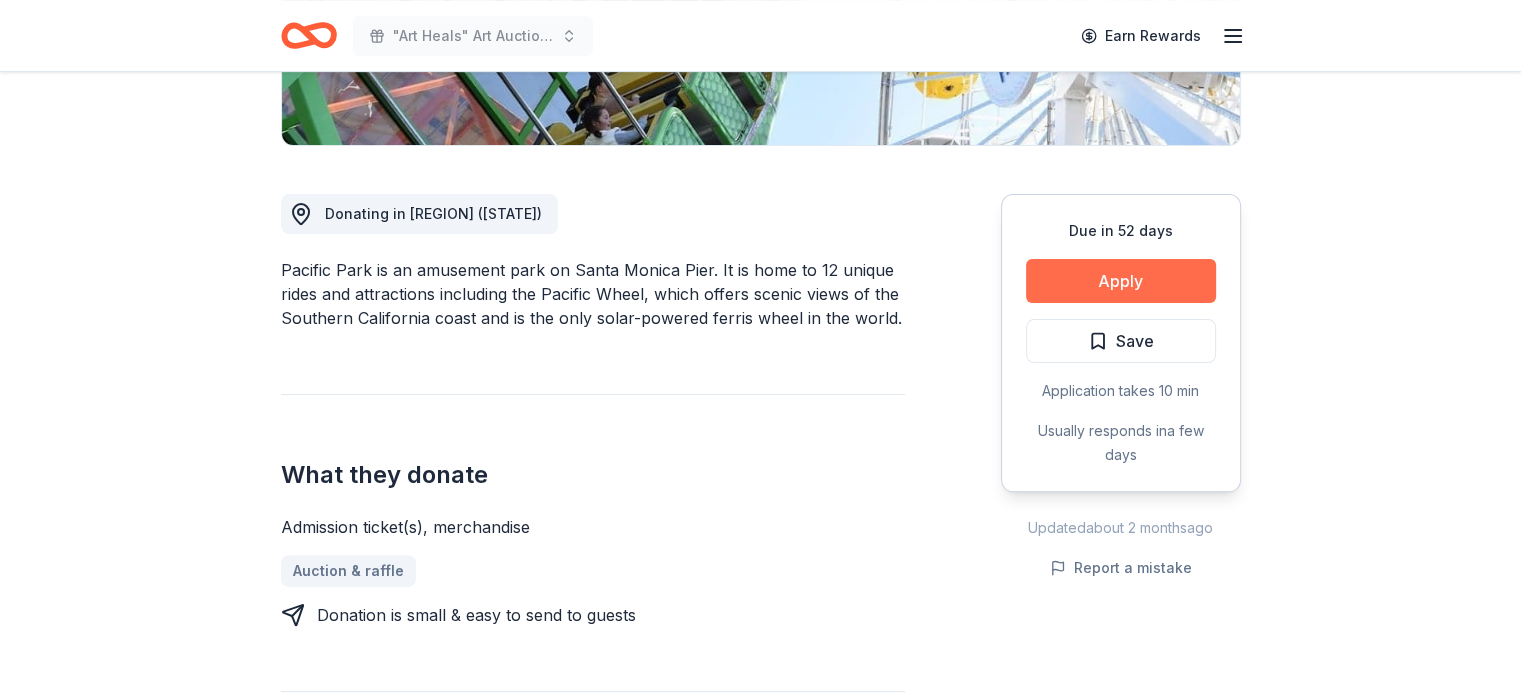 click on "Apply" at bounding box center (1121, 281) 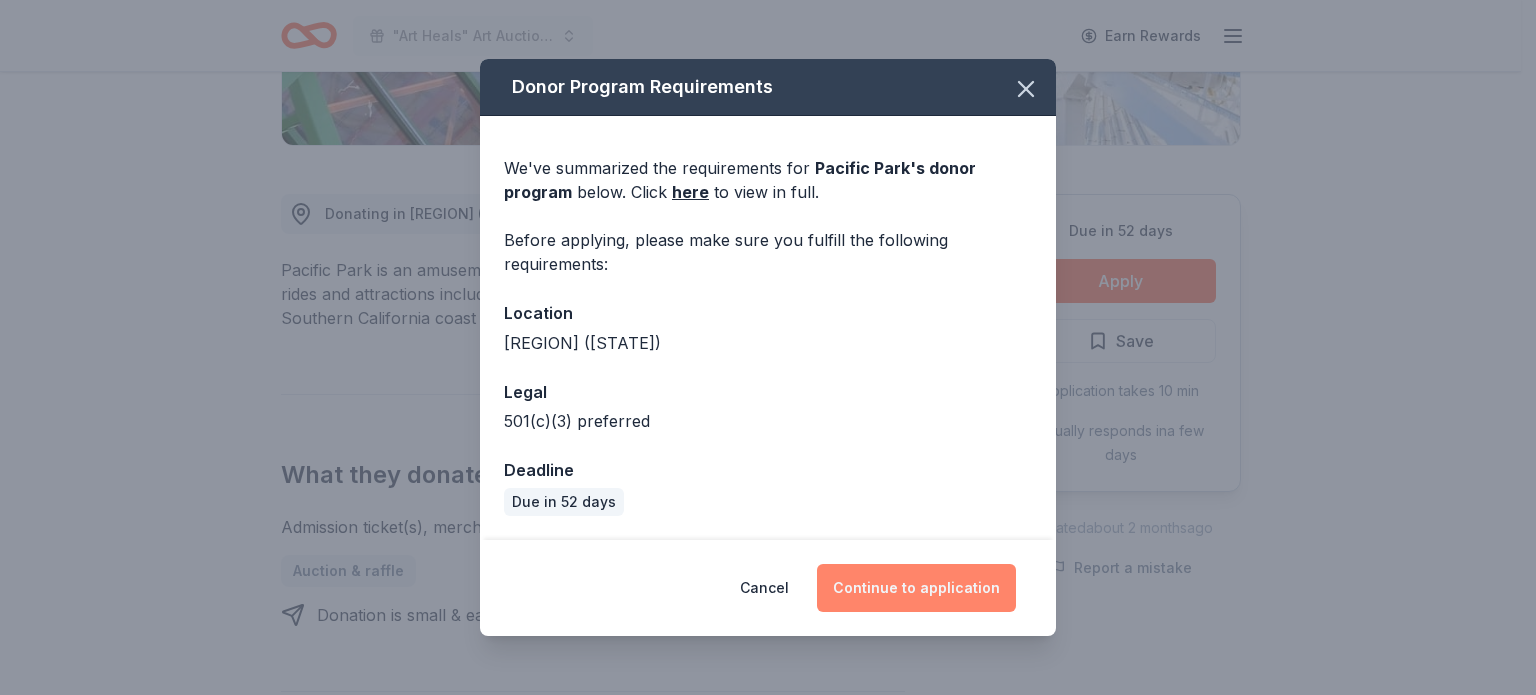 click on "Continue to application" at bounding box center (916, 588) 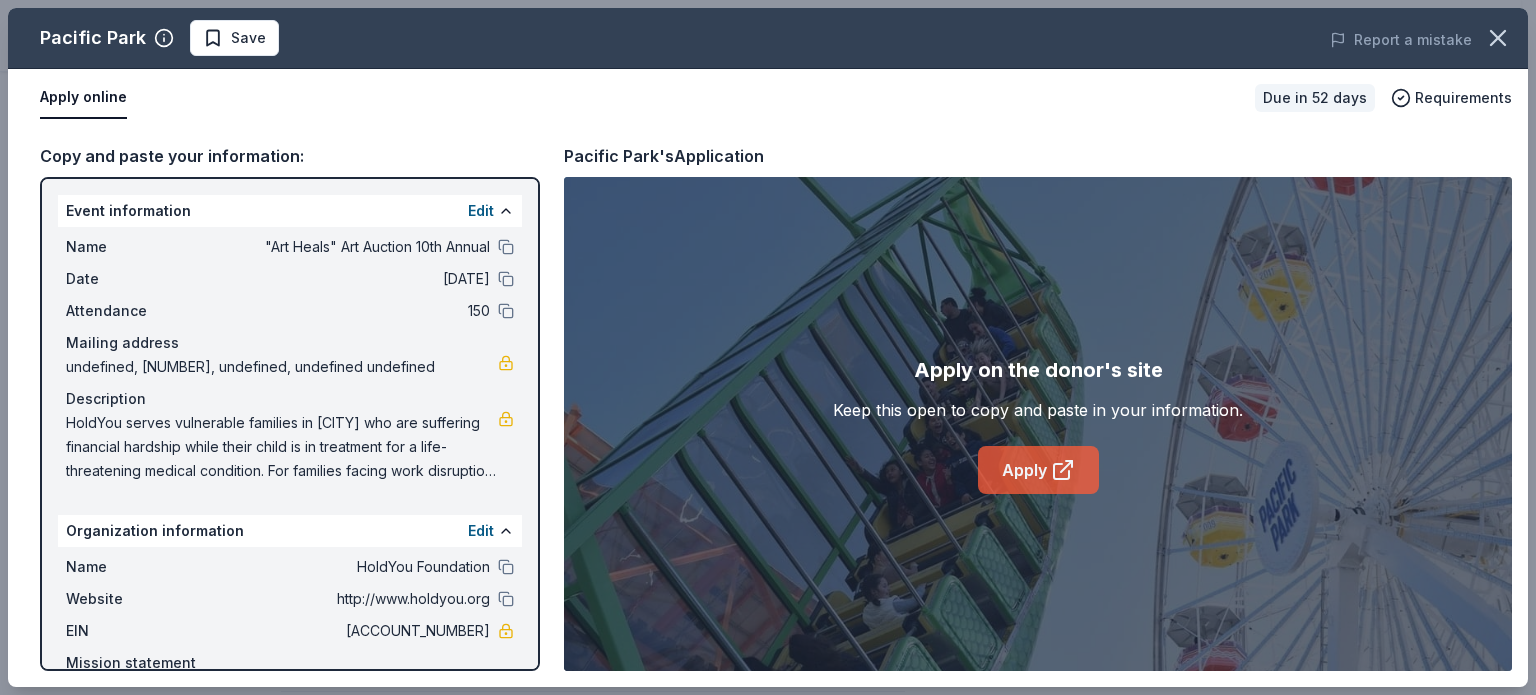 click on "Apply" at bounding box center [1038, 470] 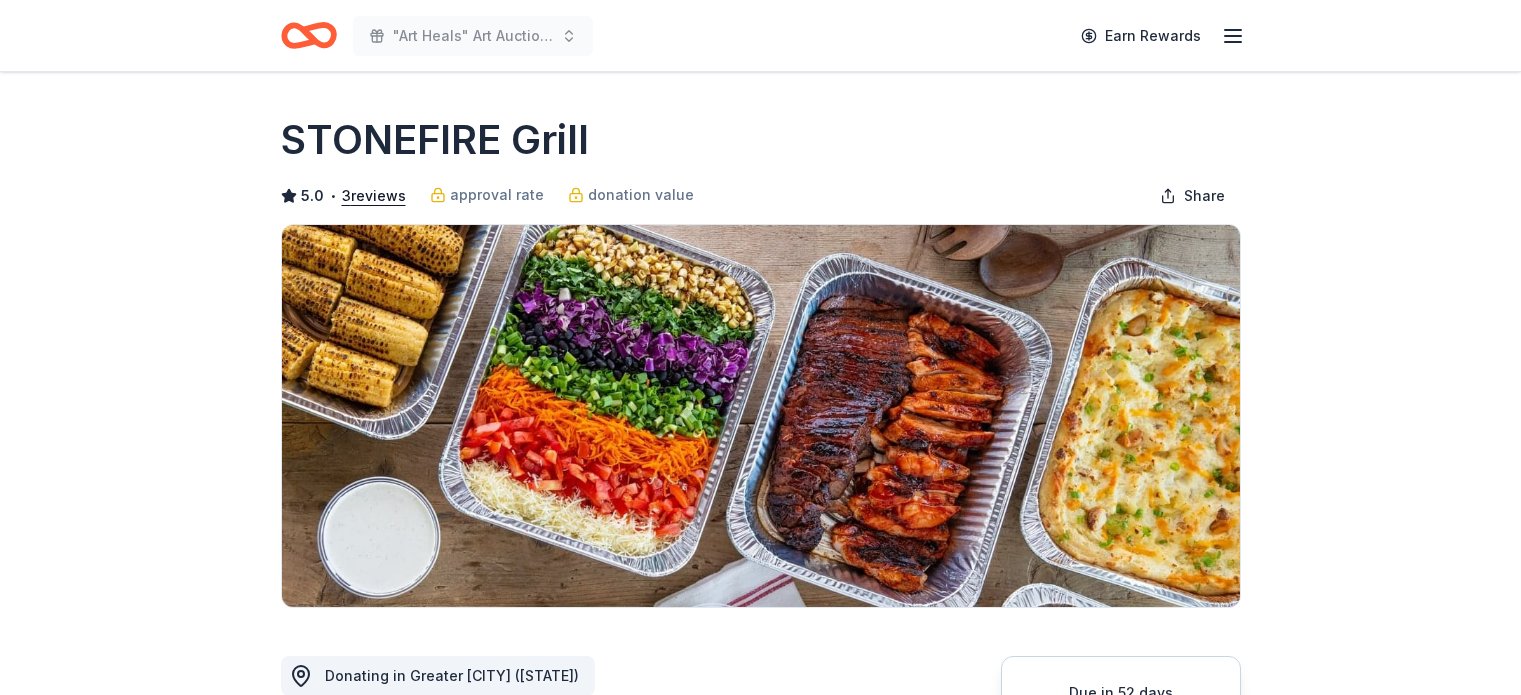 scroll, scrollTop: 511, scrollLeft: 0, axis: vertical 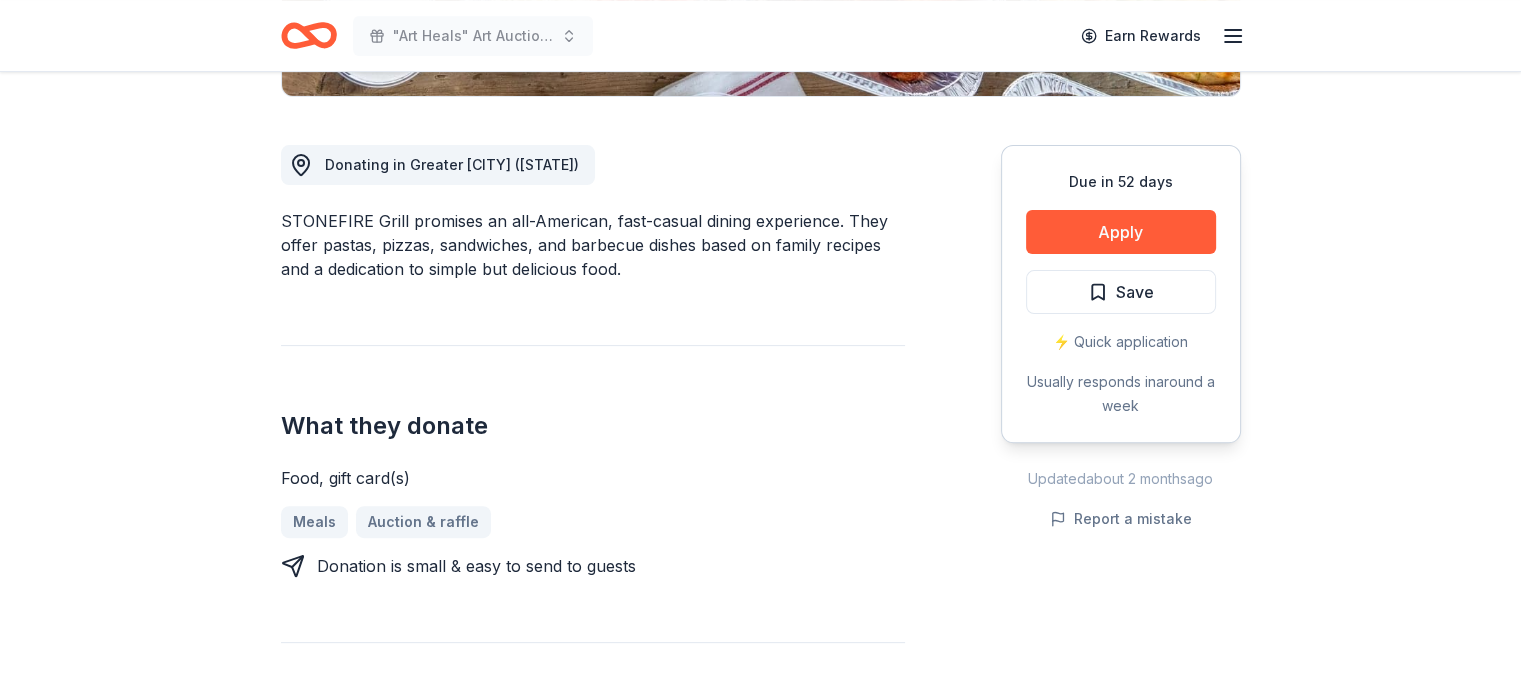 click on ""Art Heals" Art Auction 10th Annual Earn Rewards Due in 52 days Share STONEFIRE Grill 5.0 • 3  reviews approval rate donation value Share Donating in Greater [CITY] ([STATE]) STONEFIRE Grill 5.0 • 3  reviews approval rate donation value Share Donating in Greater [CITY] ([STATE]) STONEFIRE Grill promises an all-American, fast-casual dining experience. They offer pastas, pizzas, sandwiches, and barbecue dishes based on family recipes and a dedication to simple but delicious food. What they donate Food, gift card(s) Meals Auction & raffle Donation is small & easy to send to guests Who they donate to STONEFIRE Grill  hasn ' t listed any preferences or eligibility criteria. Due in 52 days Apply Save ⚡️ Quick application Usually responds in  around a week Updated  about 2 months  ago Report a mistake approval rate 20 % approved 30 % declined 50 % no response donation value (average) 20% 70% 0% 10% $xx - $xx $xx - $xx $xx - $xx $xx - $xx Upgrade to Pro to view approval rates and average donation values 5.0 • 3  reviews Family Promise July 2024 • Approved Quick to respond and thank you for helping our cause 3" at bounding box center (760, -164) 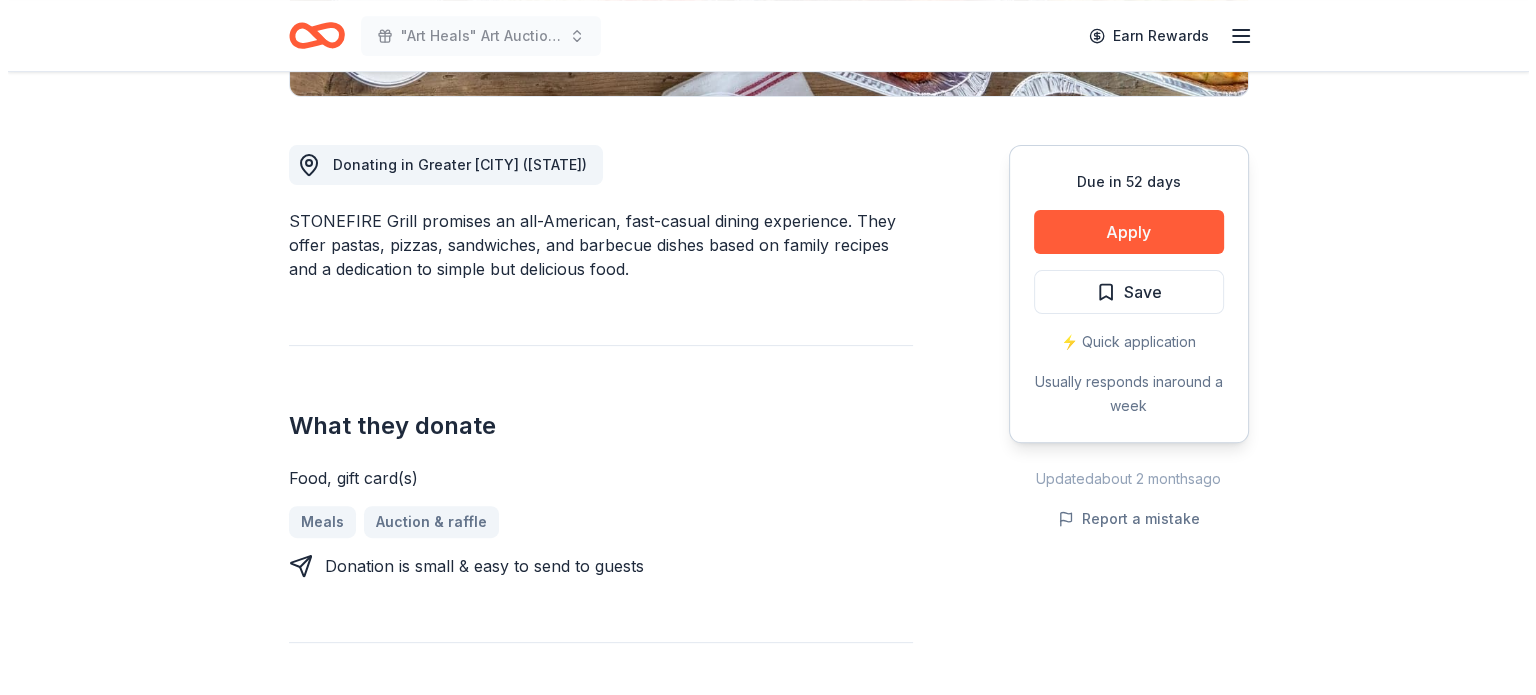 scroll, scrollTop: 516, scrollLeft: 0, axis: vertical 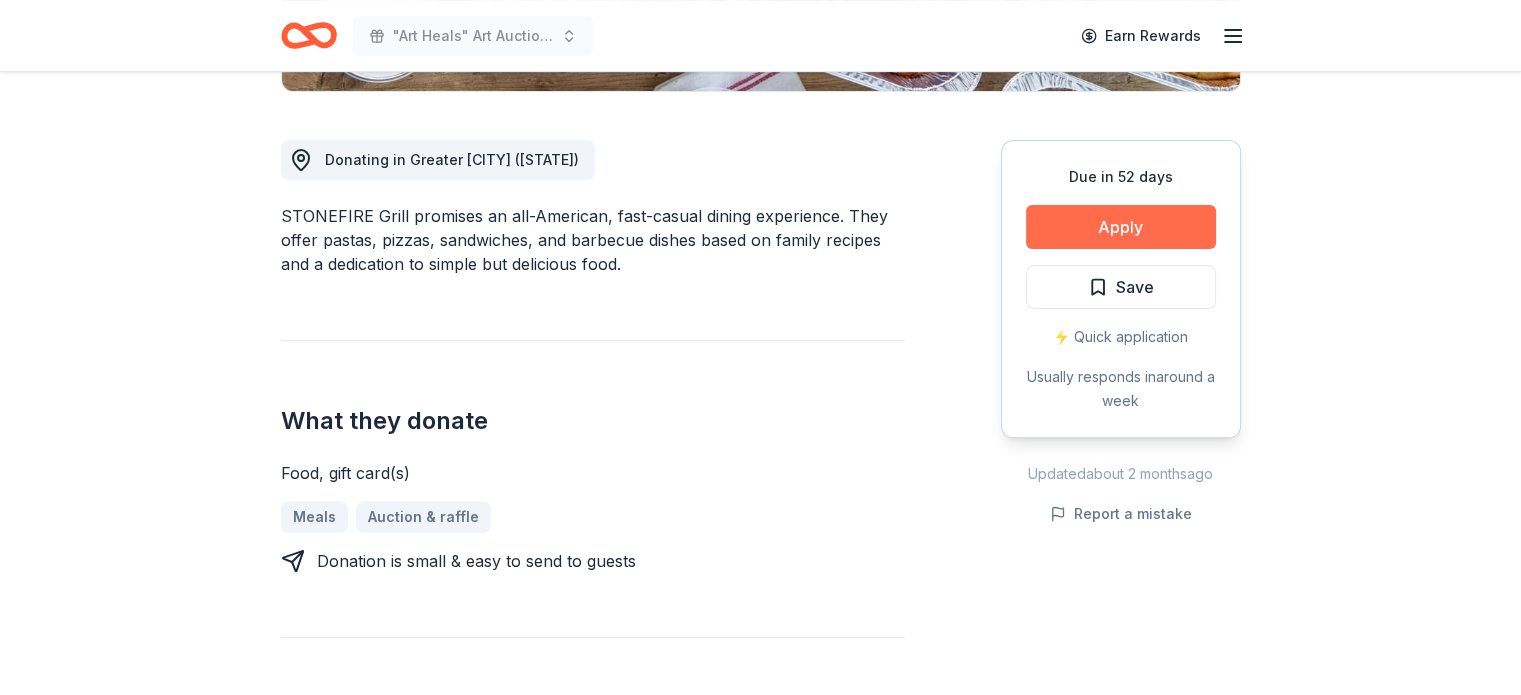click on "Apply" at bounding box center (1121, 227) 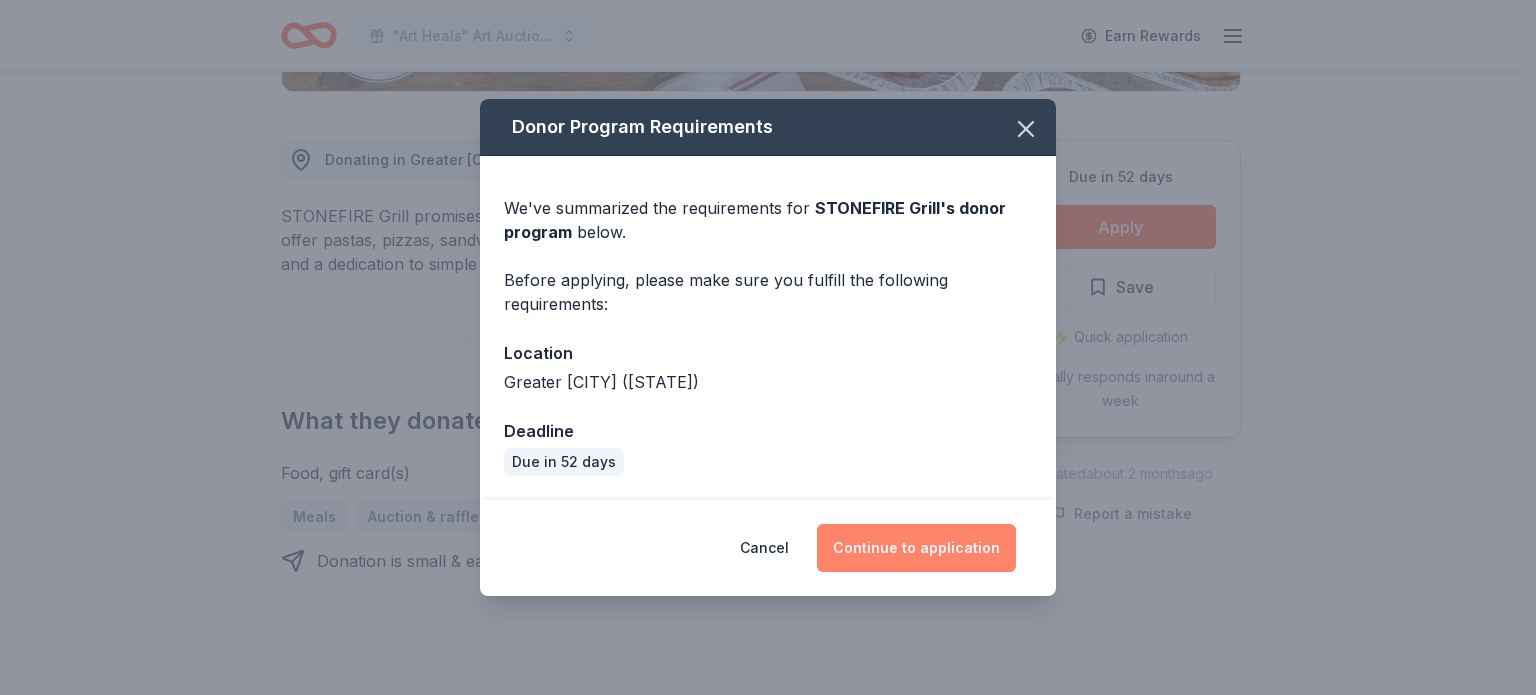 click on "Continue to application" at bounding box center (916, 548) 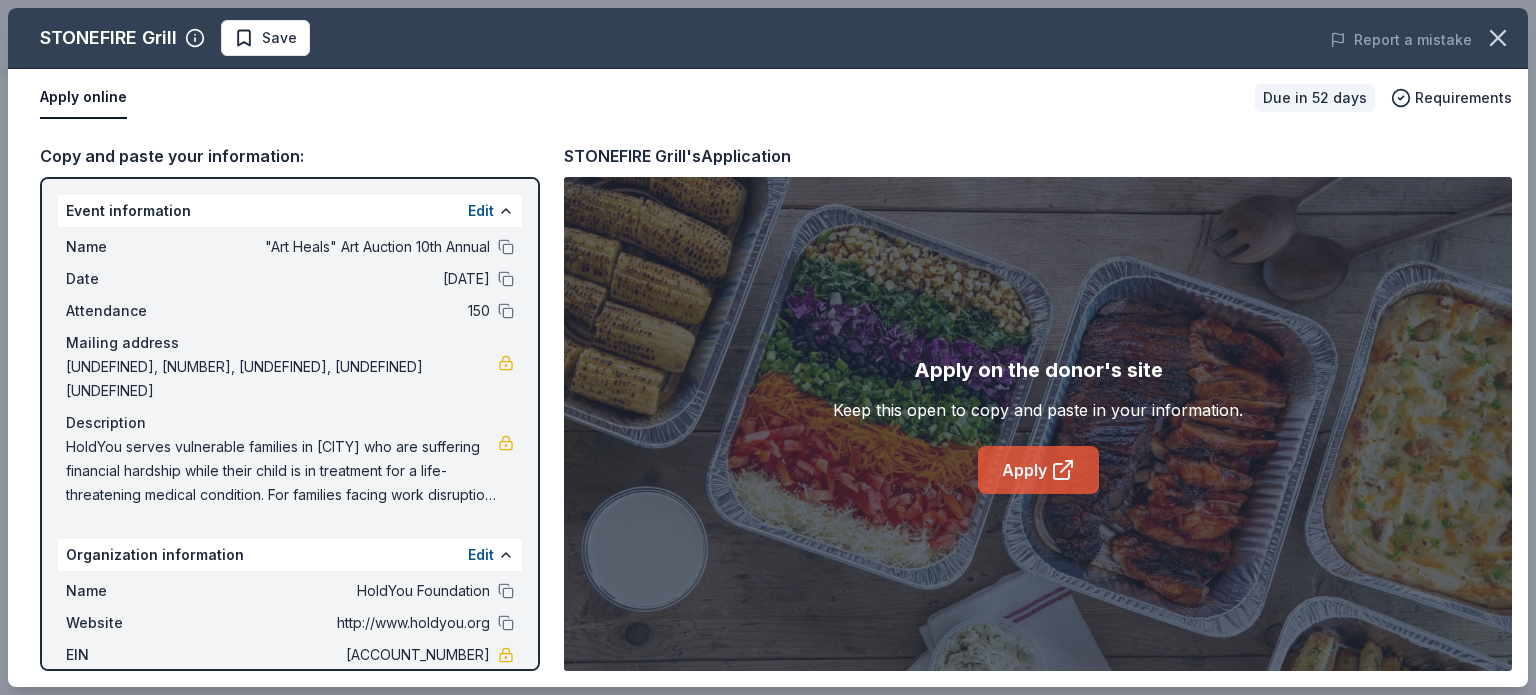 click on "Apply" at bounding box center (1038, 470) 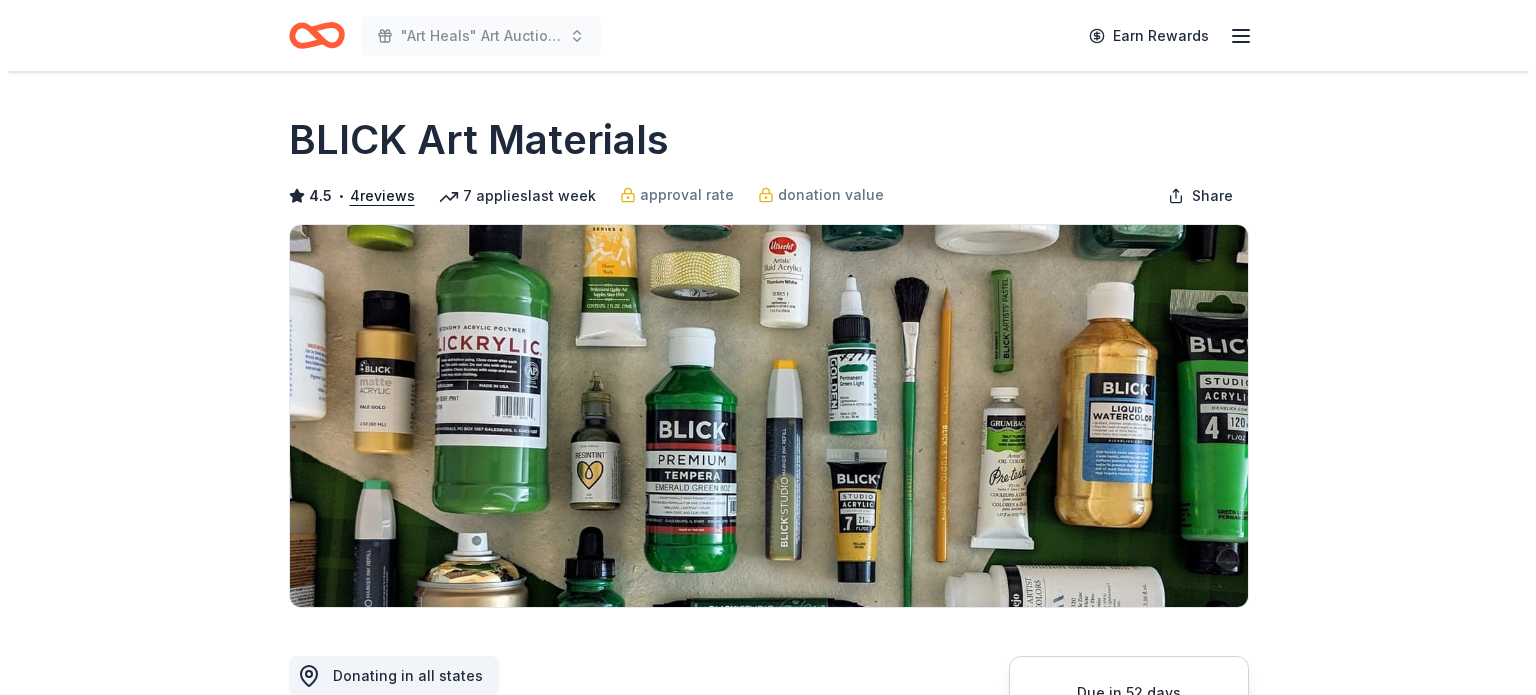 scroll, scrollTop: 368, scrollLeft: 0, axis: vertical 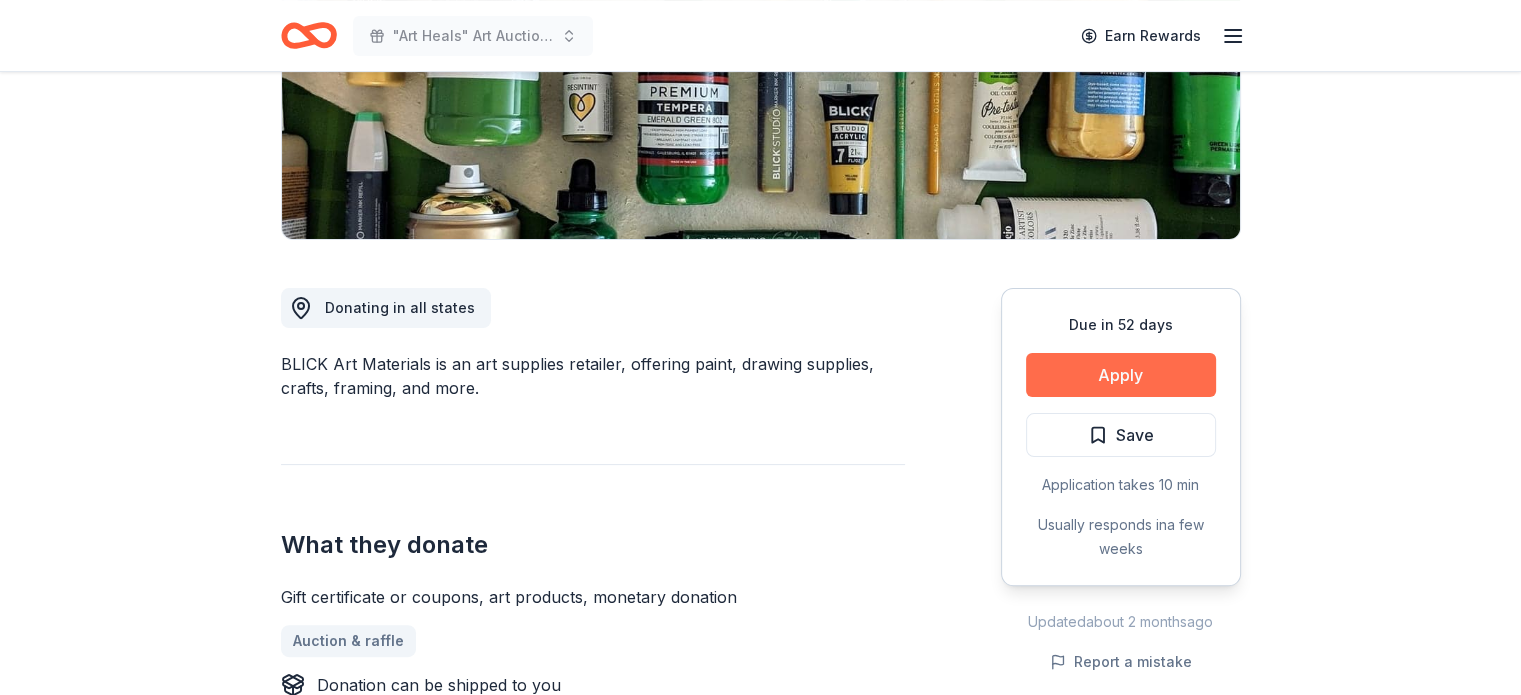 click on "Apply" at bounding box center [1121, 375] 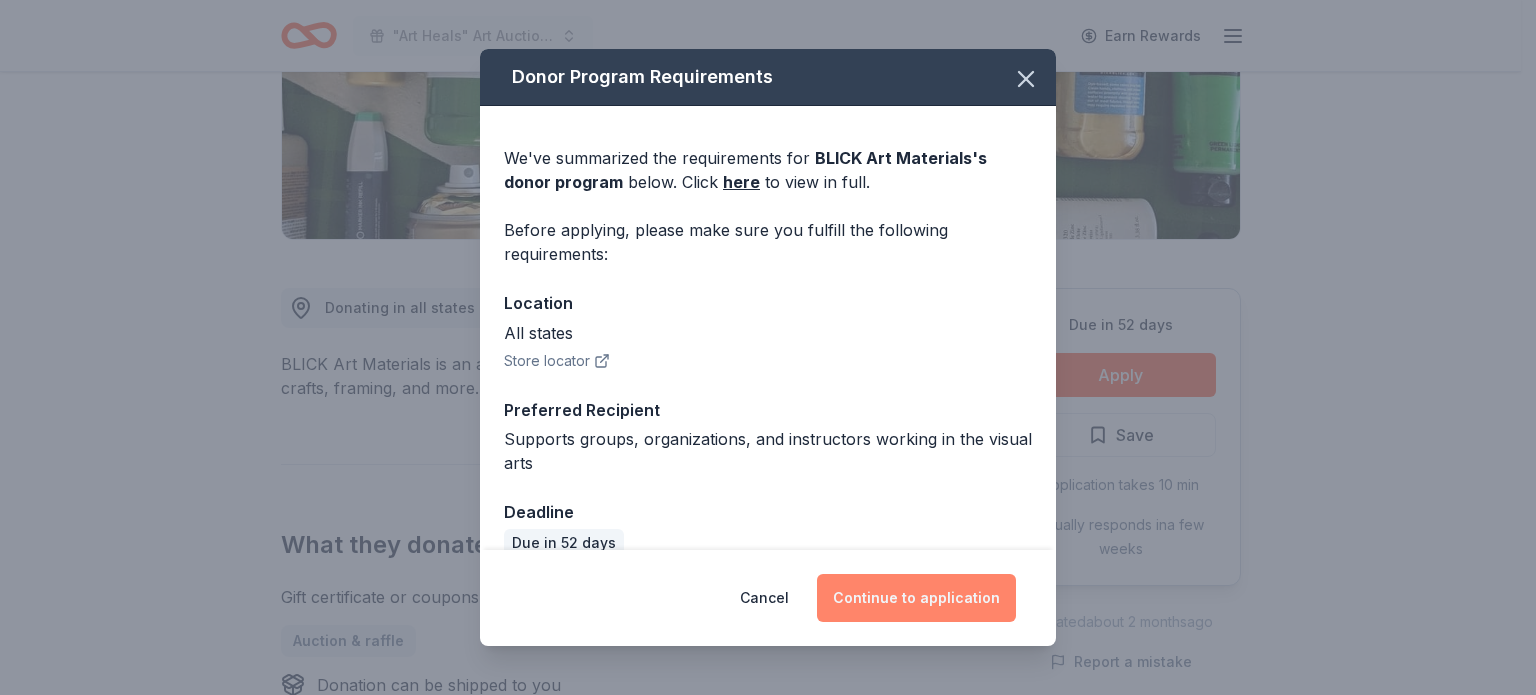 click on "Continue to application" at bounding box center [916, 598] 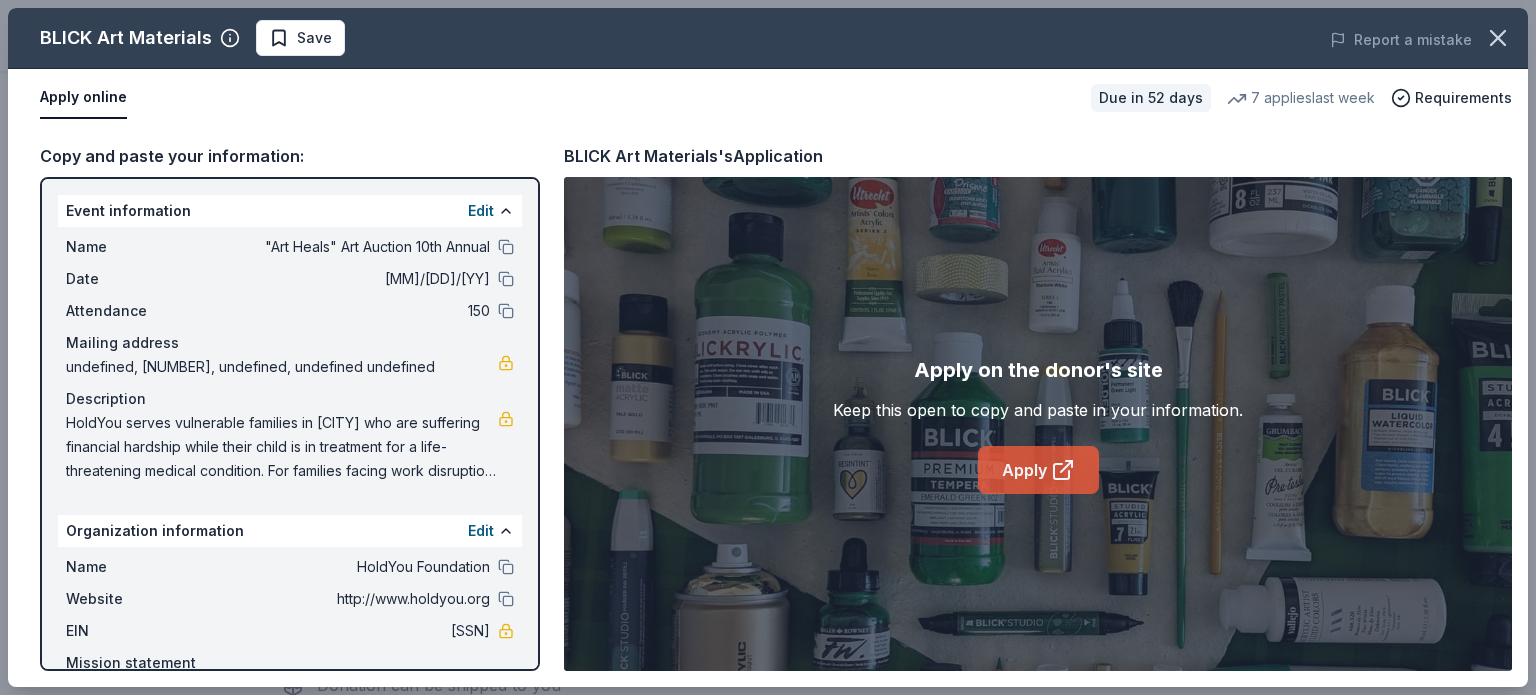 click 